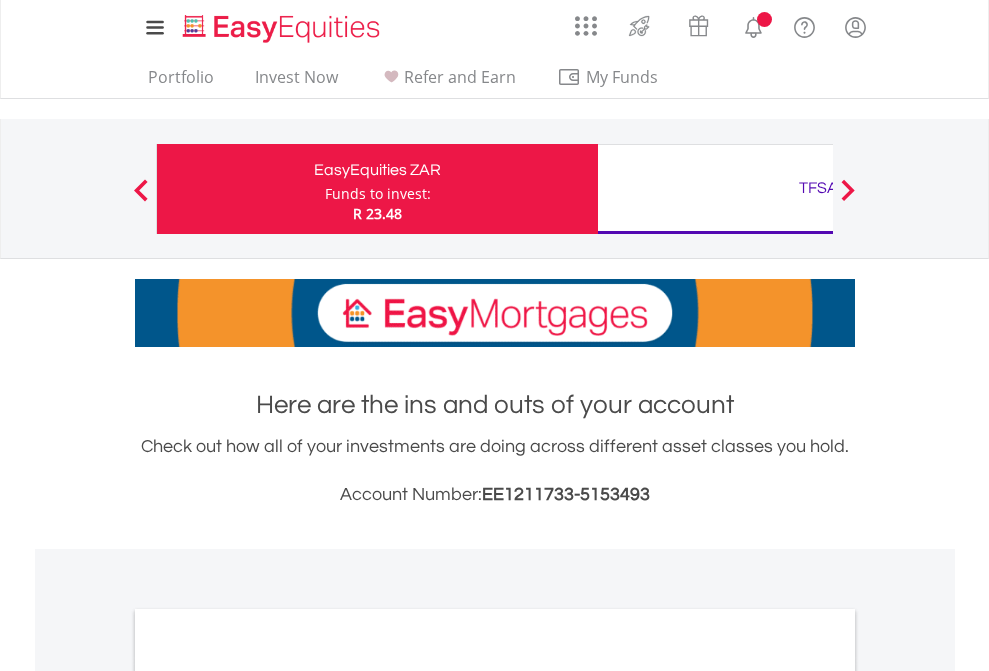 scroll, scrollTop: 0, scrollLeft: 0, axis: both 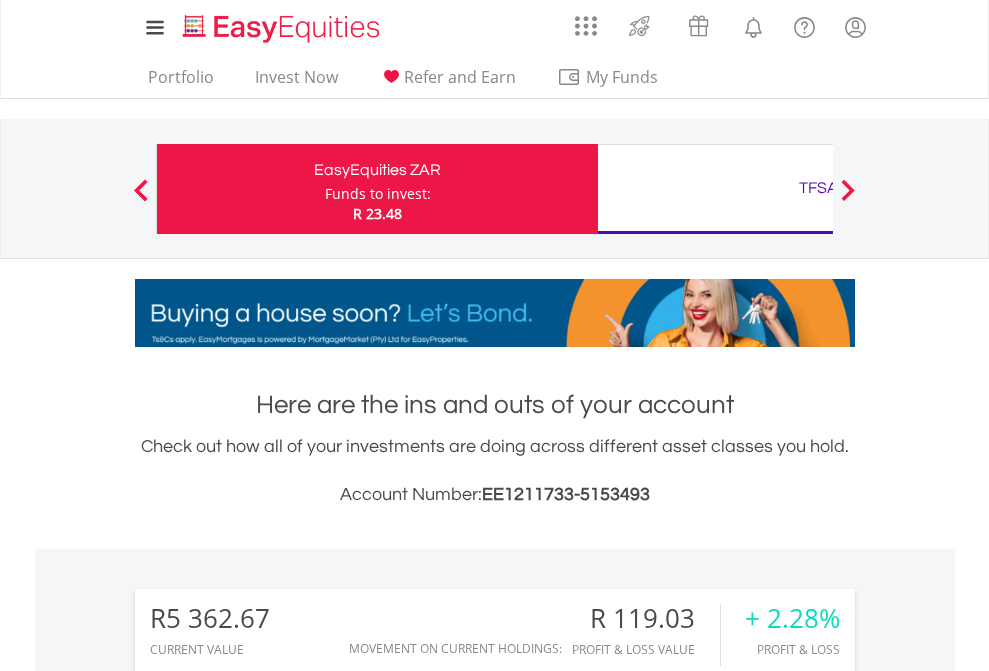 click on "Funds to invest:" at bounding box center [378, 194] 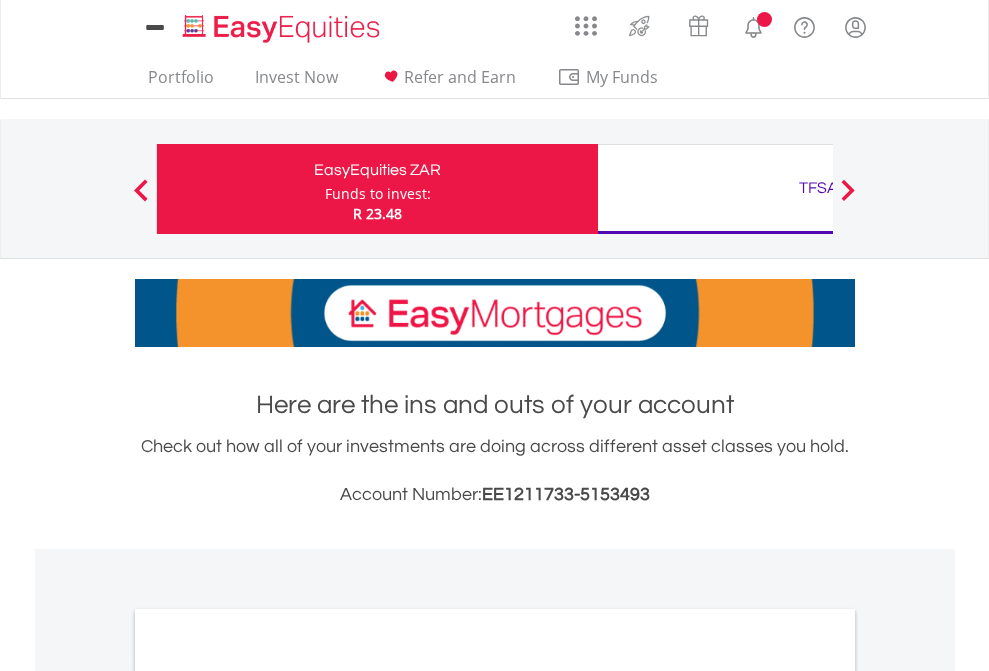scroll, scrollTop: 0, scrollLeft: 0, axis: both 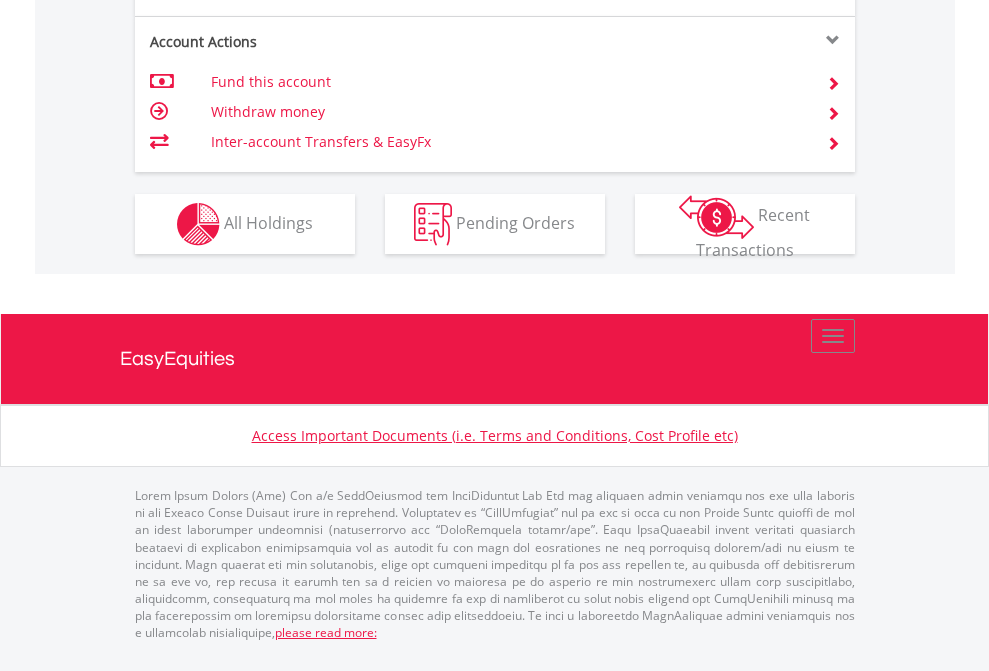click on "Investment types" at bounding box center [706, -337] 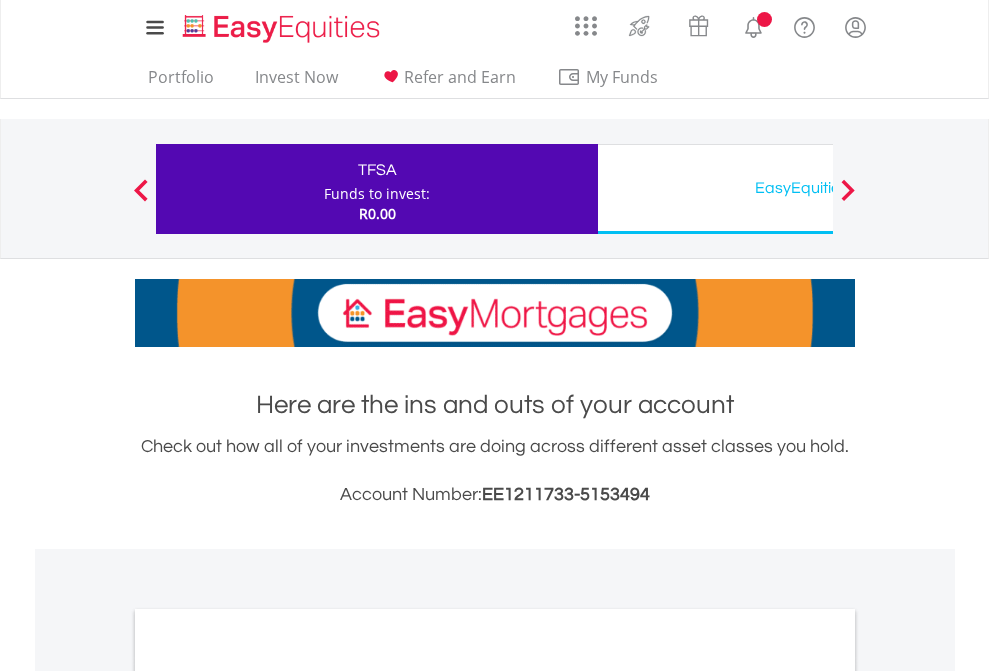 scroll, scrollTop: 0, scrollLeft: 0, axis: both 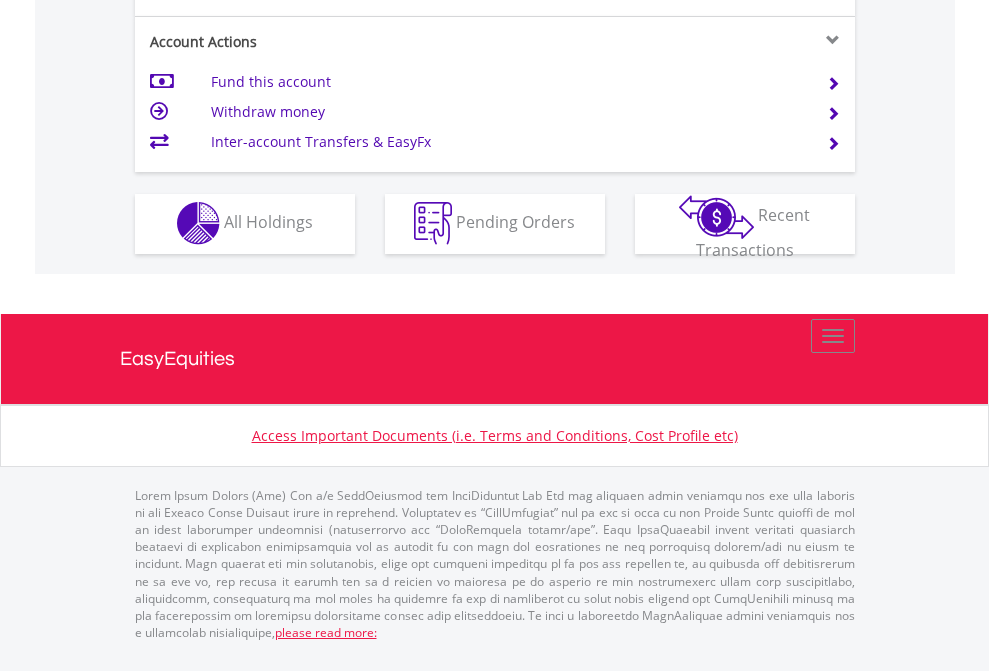 click on "Investment types" at bounding box center (706, -353) 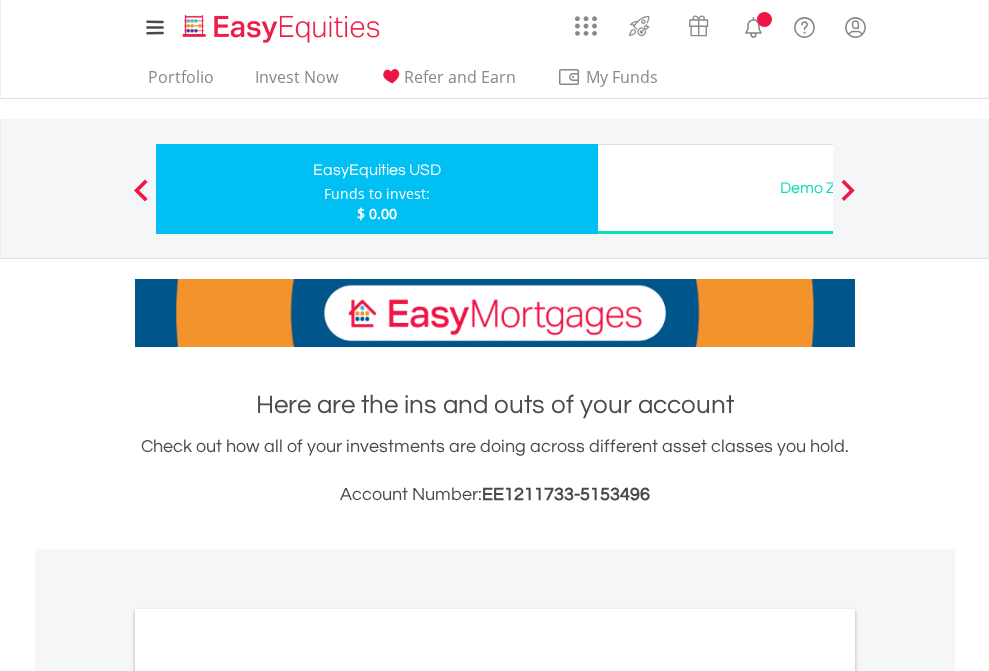 scroll, scrollTop: 0, scrollLeft: 0, axis: both 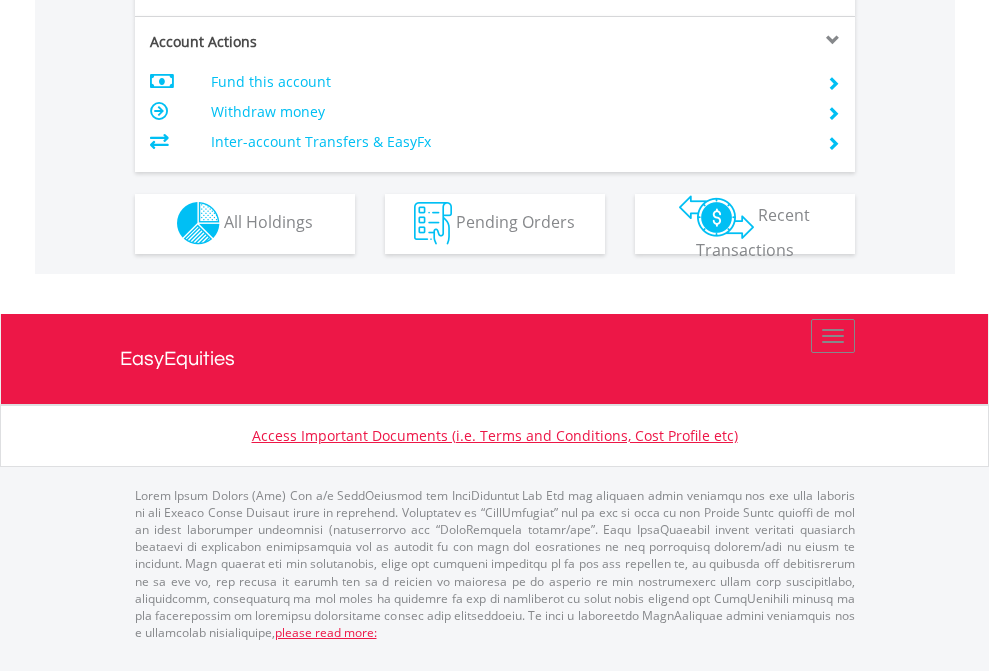 click on "Investment types" at bounding box center (706, -353) 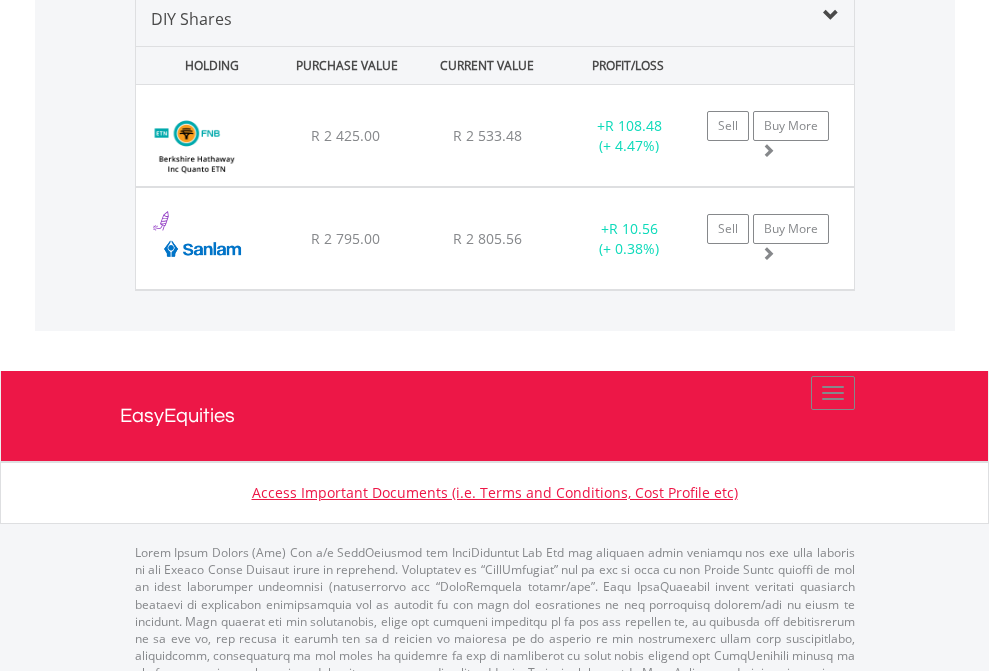 scroll, scrollTop: 1933, scrollLeft: 0, axis: vertical 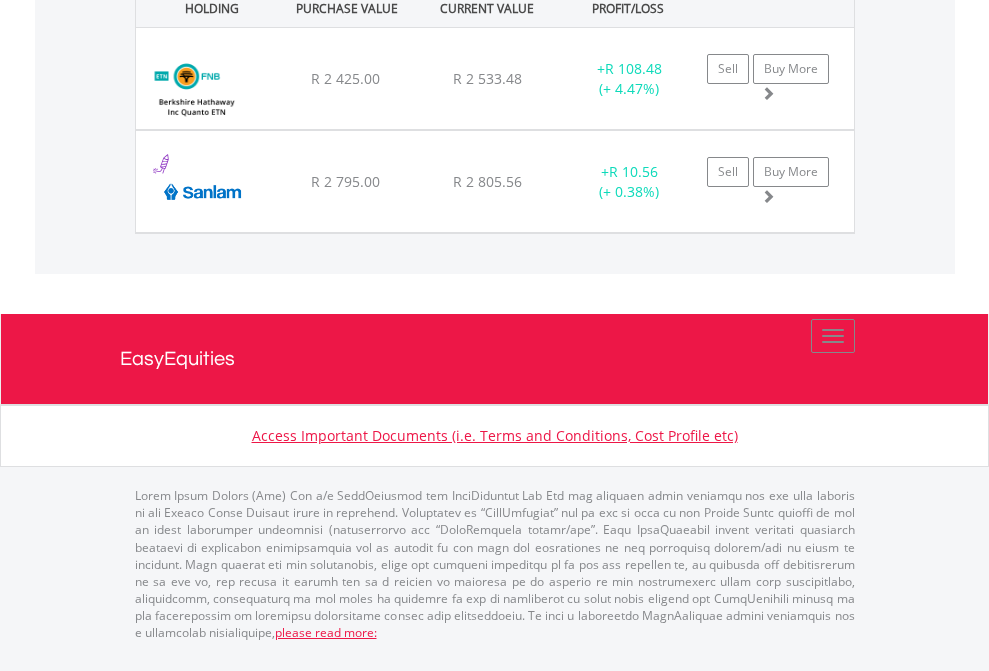 click on "TFSA" at bounding box center (818, -1071) 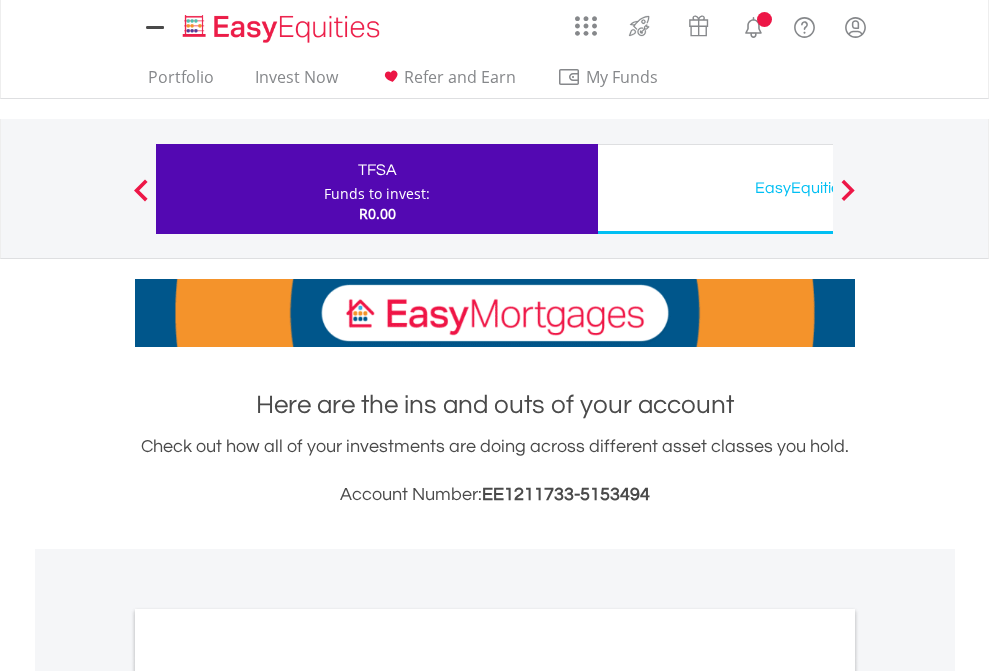 scroll, scrollTop: 0, scrollLeft: 0, axis: both 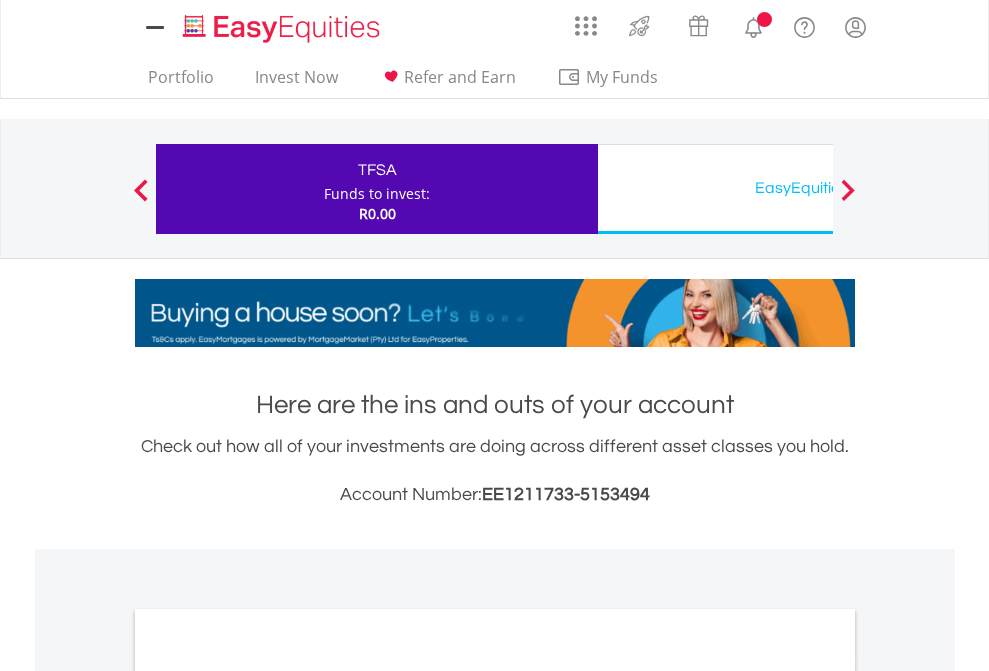 click on "All Holdings" at bounding box center [268, 1096] 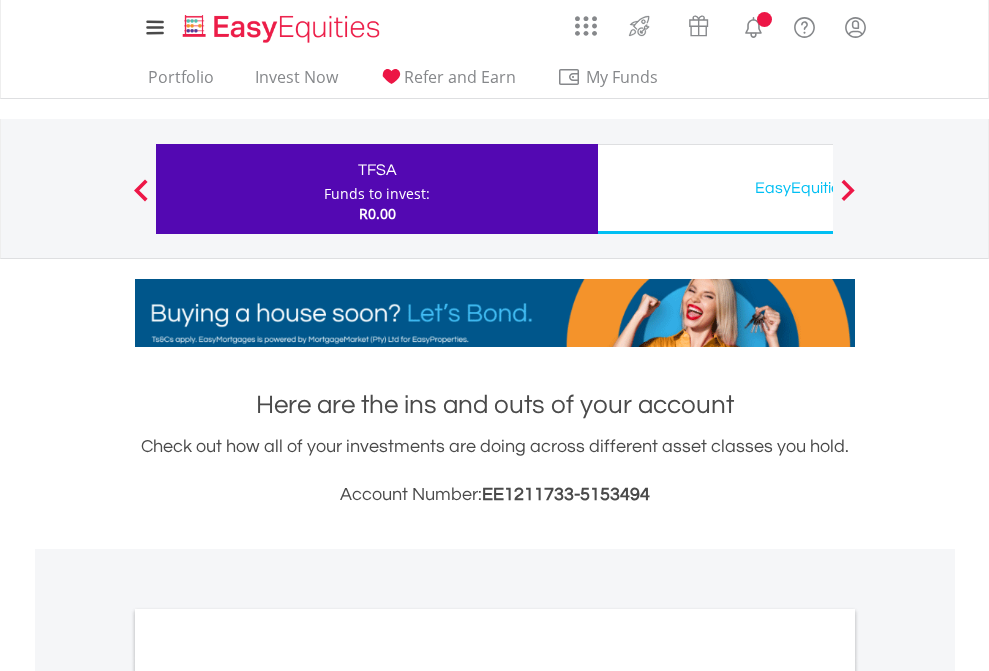 scroll, scrollTop: 1202, scrollLeft: 0, axis: vertical 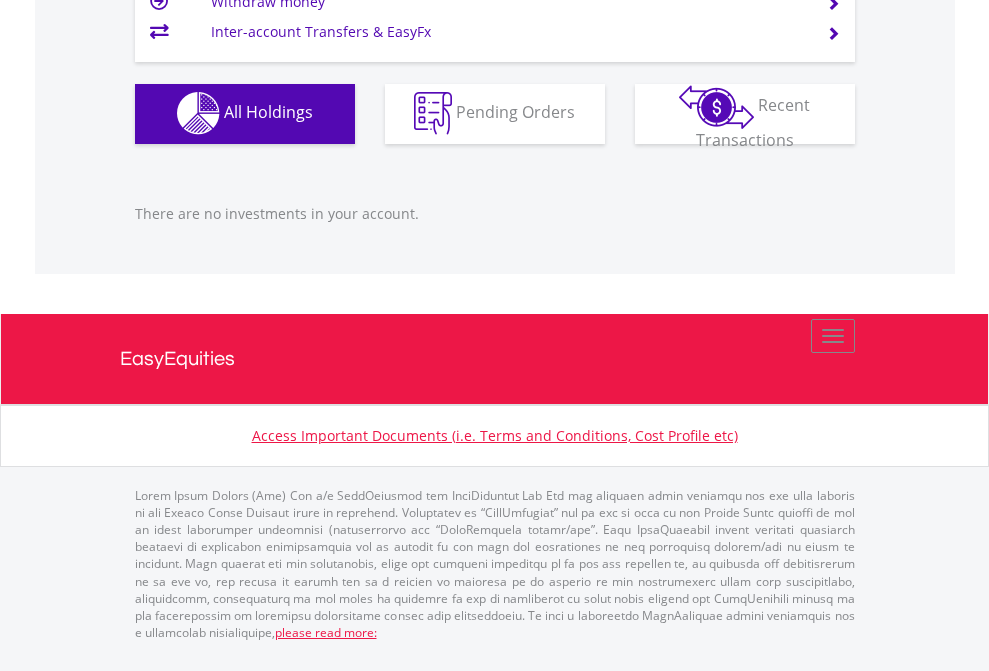 click on "EasyEquities USD" at bounding box center [818, -1142] 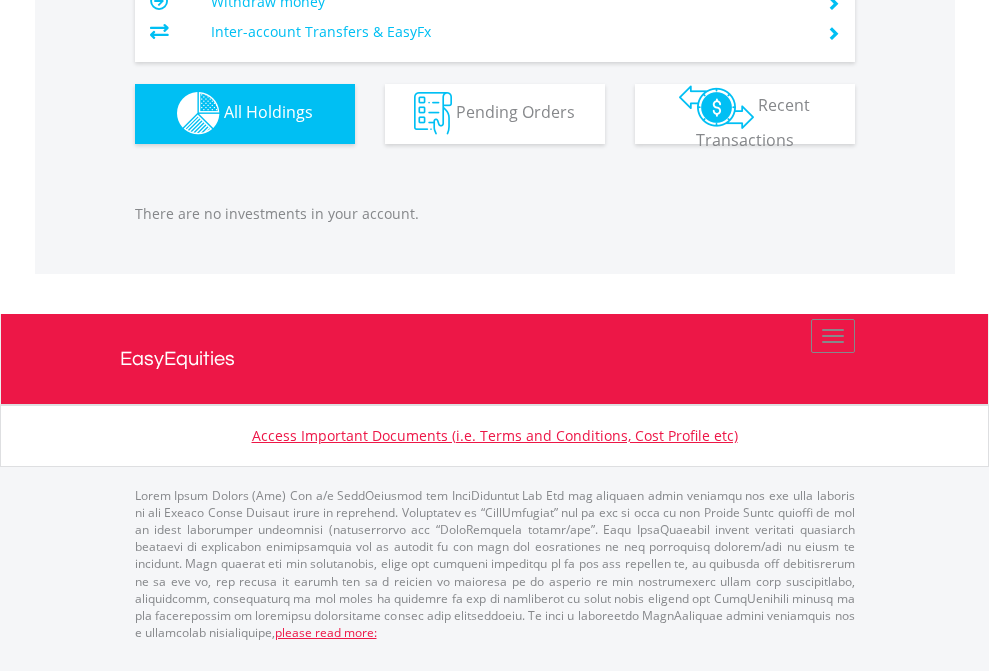 scroll, scrollTop: 1980, scrollLeft: 0, axis: vertical 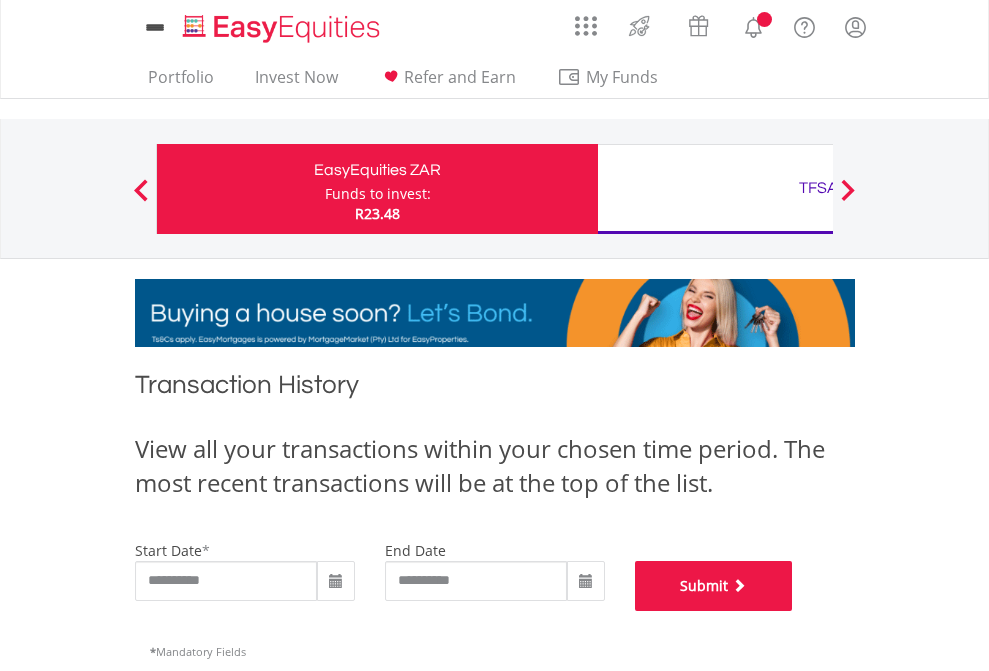 click on "Submit" at bounding box center (714, 586) 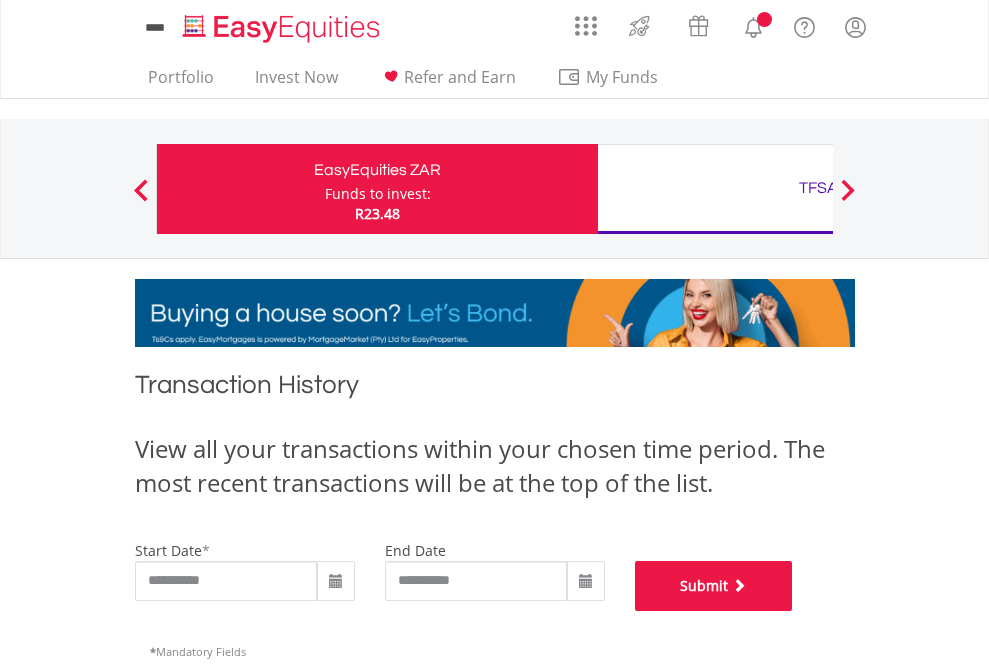 scroll, scrollTop: 811, scrollLeft: 0, axis: vertical 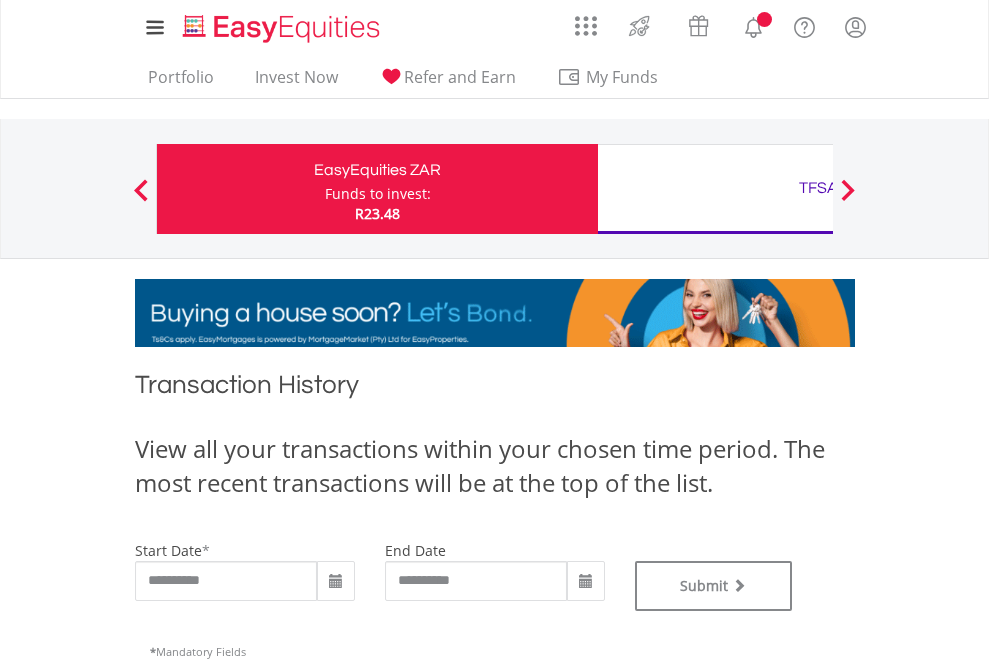 click on "TFSA" at bounding box center (818, 188) 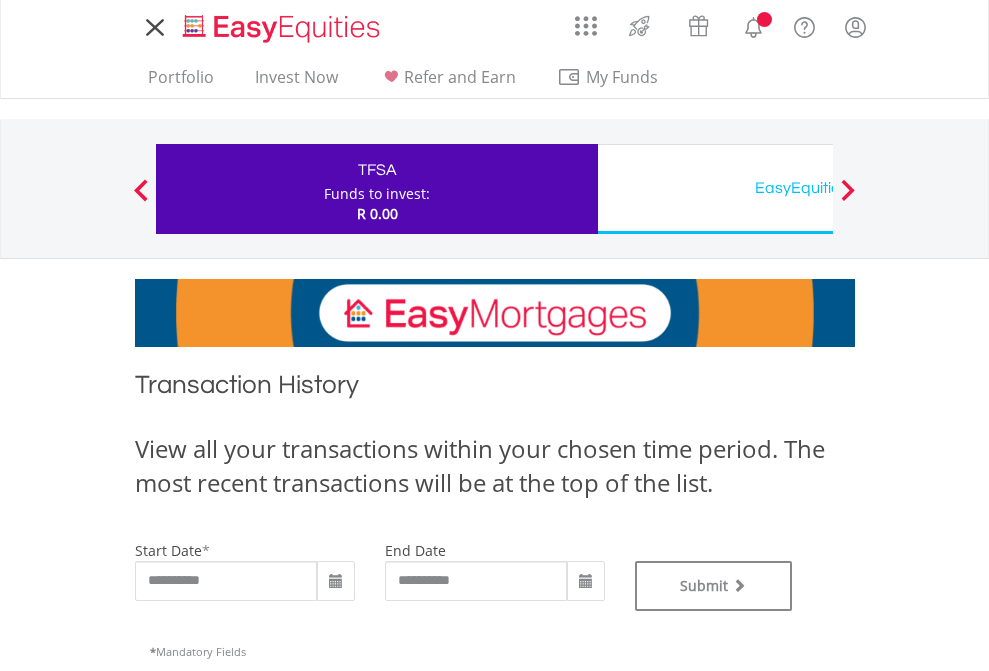 type on "**********" 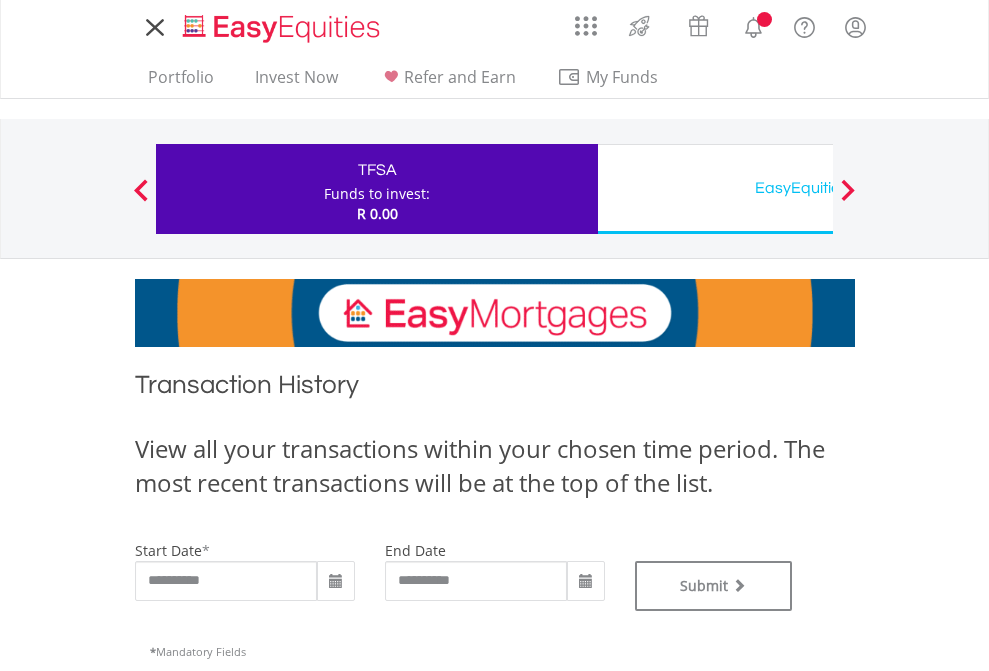 scroll, scrollTop: 0, scrollLeft: 0, axis: both 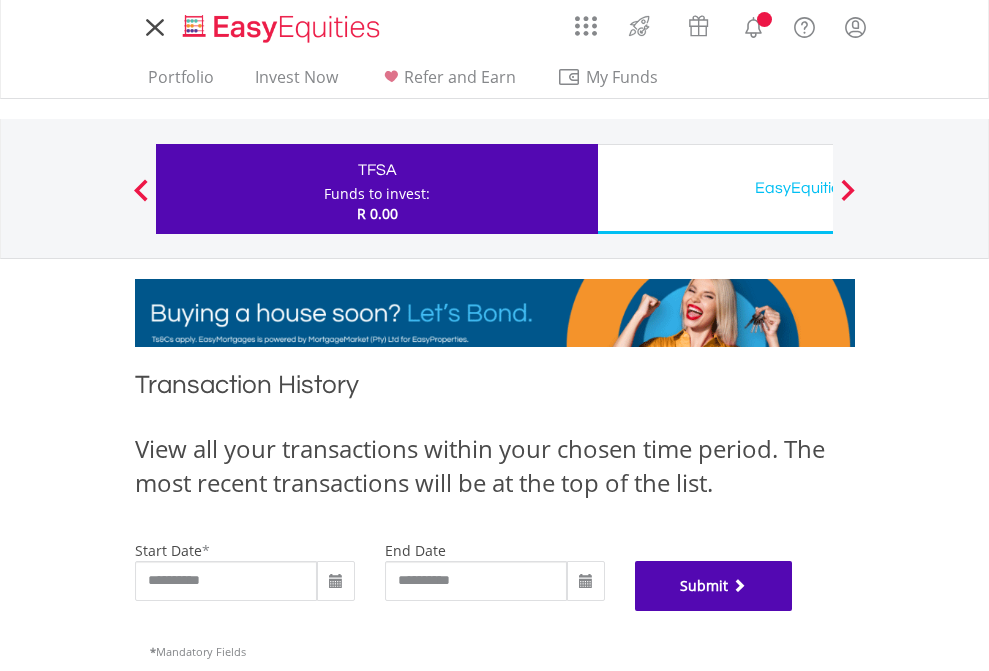 click on "Submit" at bounding box center (714, 586) 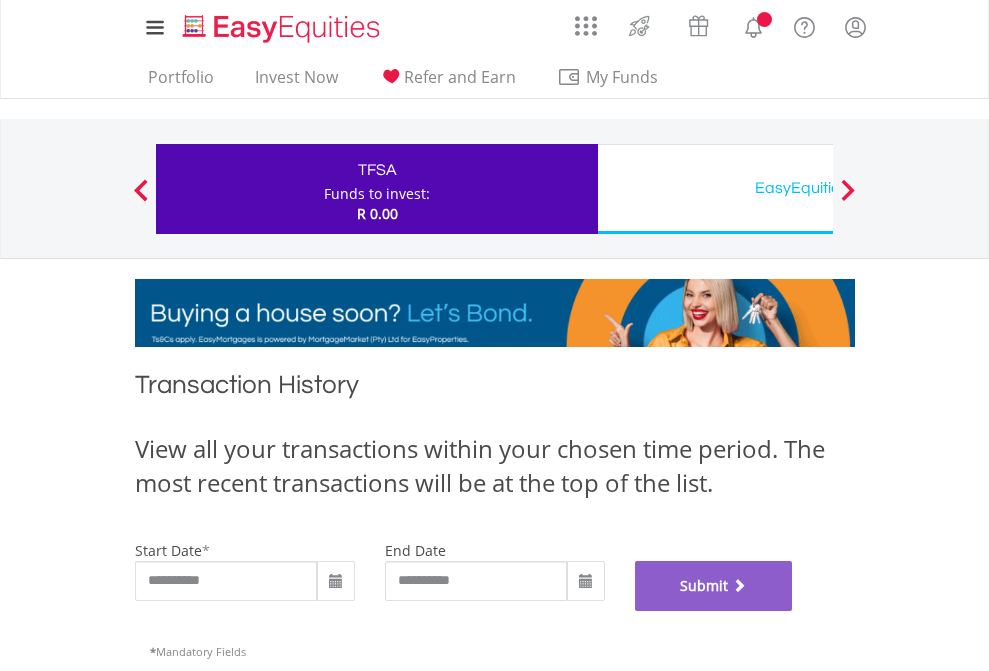 scroll, scrollTop: 811, scrollLeft: 0, axis: vertical 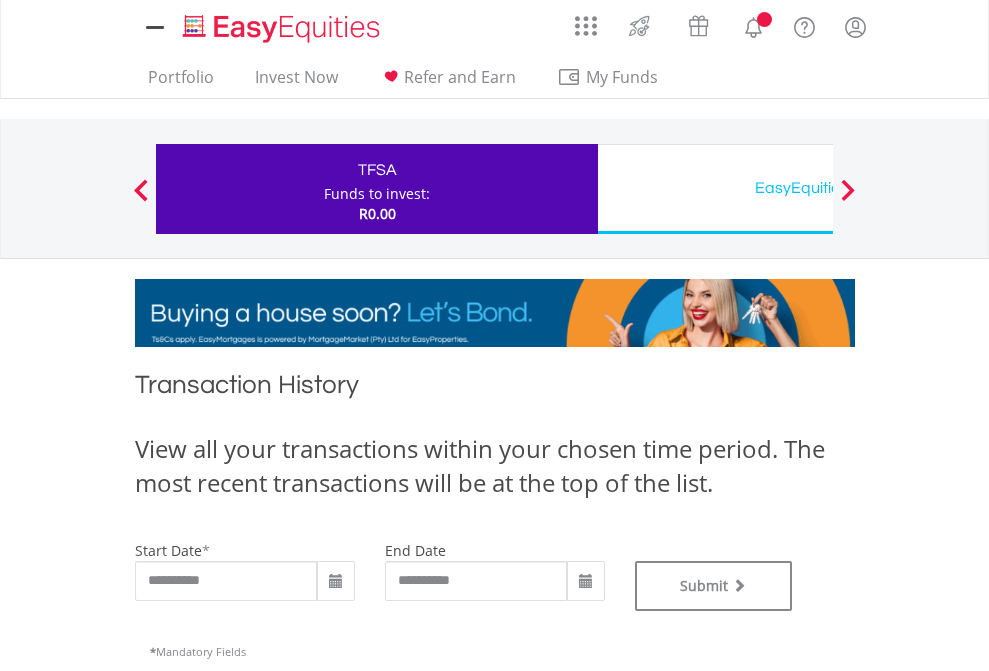 click on "EasyEquities USD" at bounding box center (818, 188) 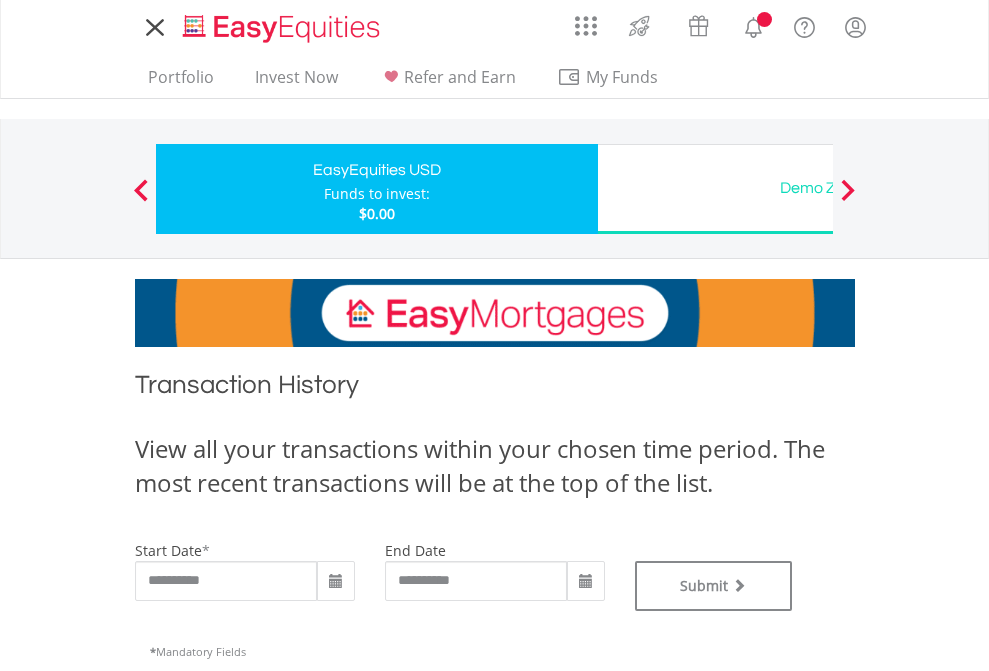 scroll, scrollTop: 0, scrollLeft: 0, axis: both 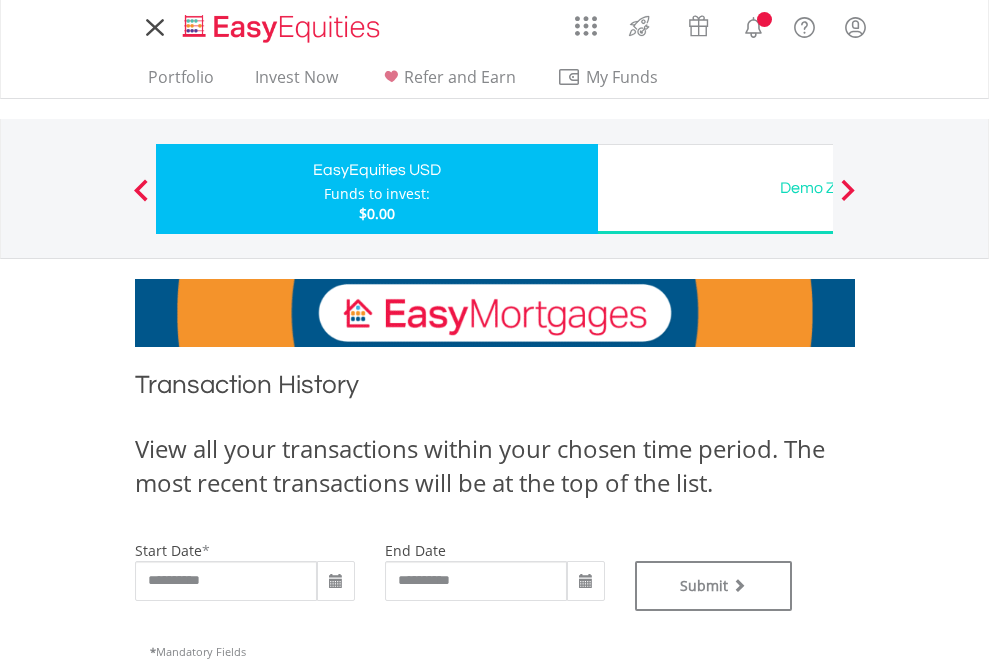 type on "**********" 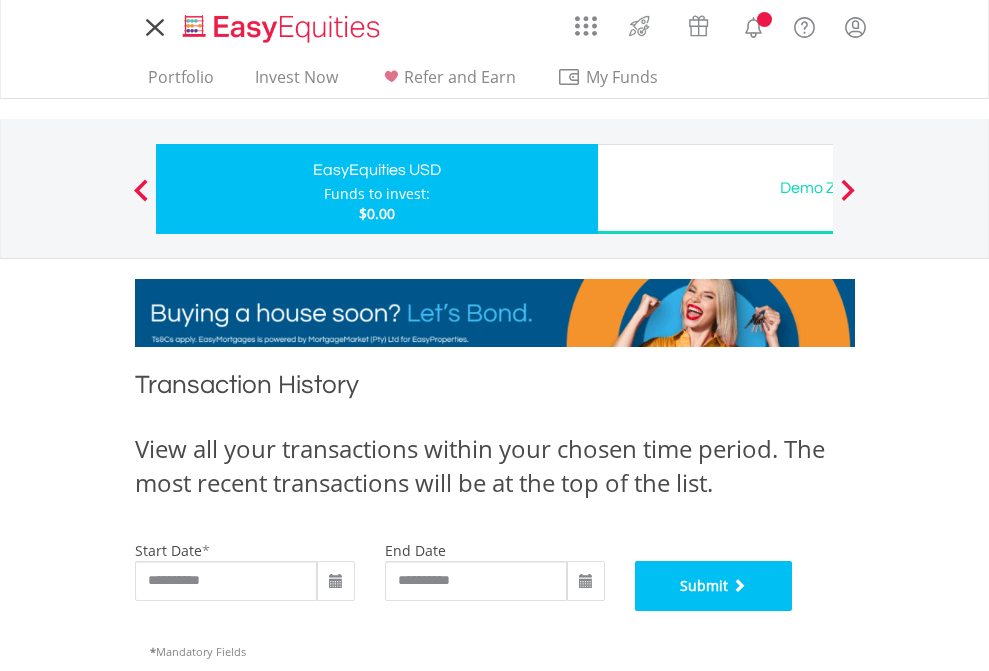 click on "Submit" at bounding box center [714, 586] 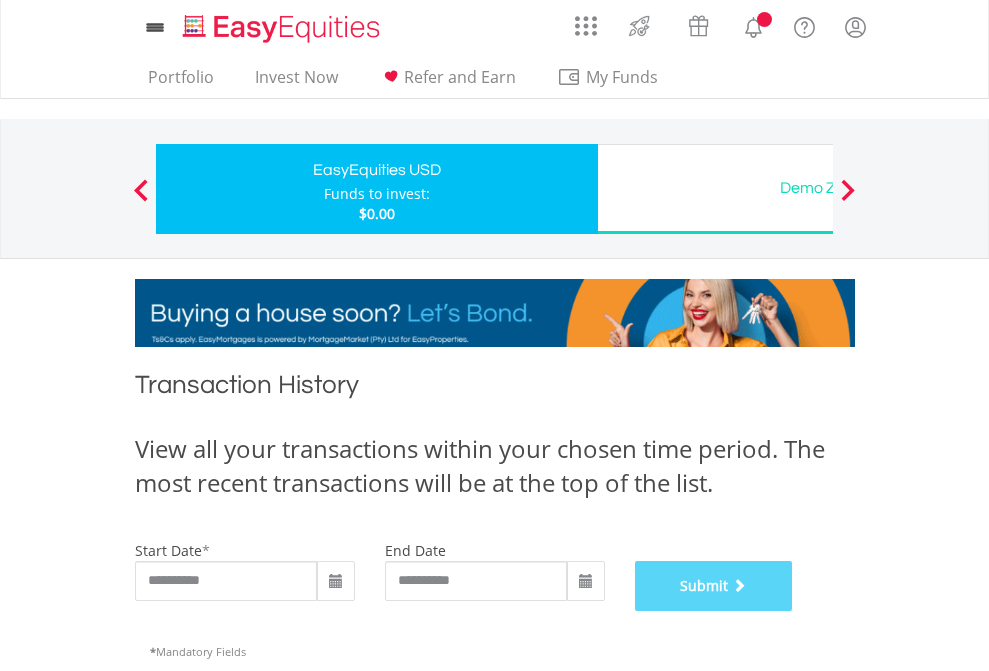 scroll, scrollTop: 811, scrollLeft: 0, axis: vertical 